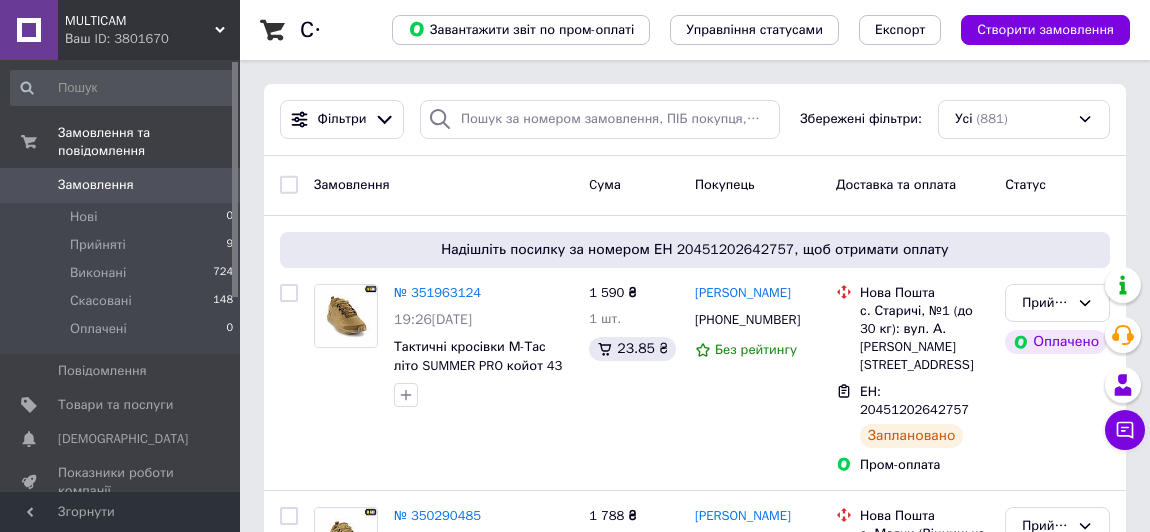 scroll, scrollTop: 0, scrollLeft: 0, axis: both 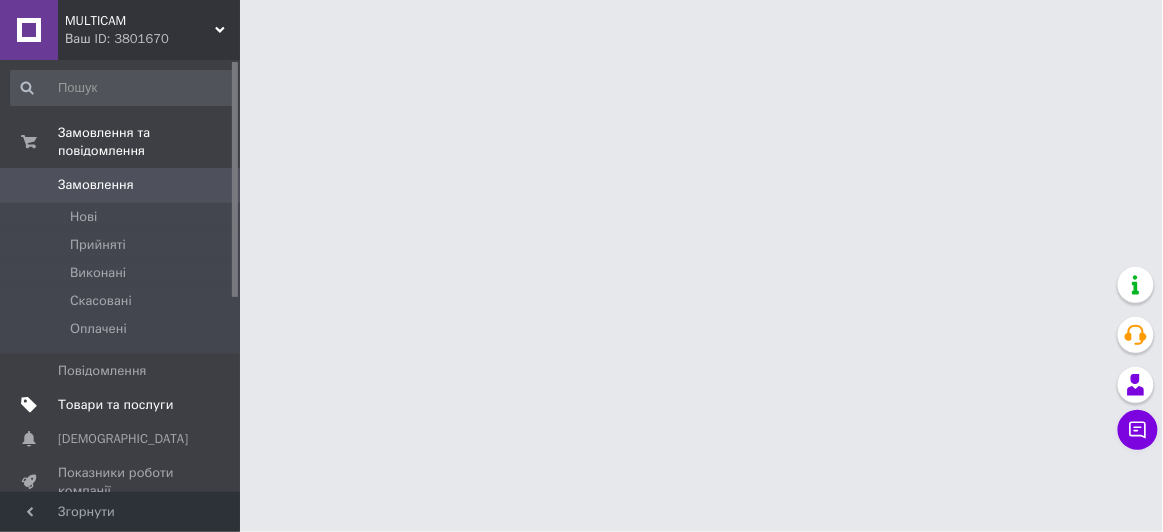 click on "Товари та послуги" at bounding box center [115, 405] 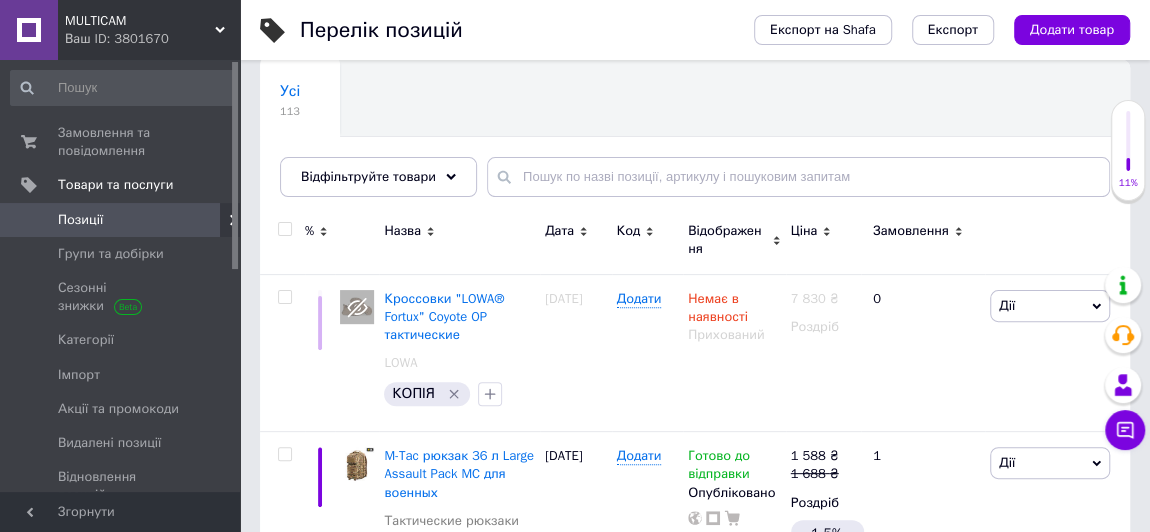scroll, scrollTop: 218, scrollLeft: 0, axis: vertical 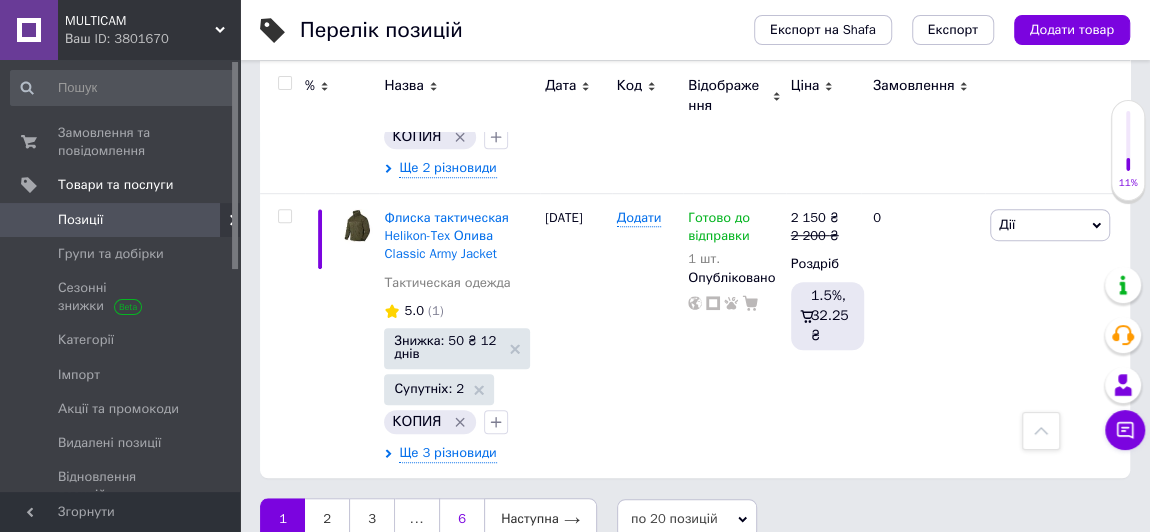 click on "6" at bounding box center [461, 519] 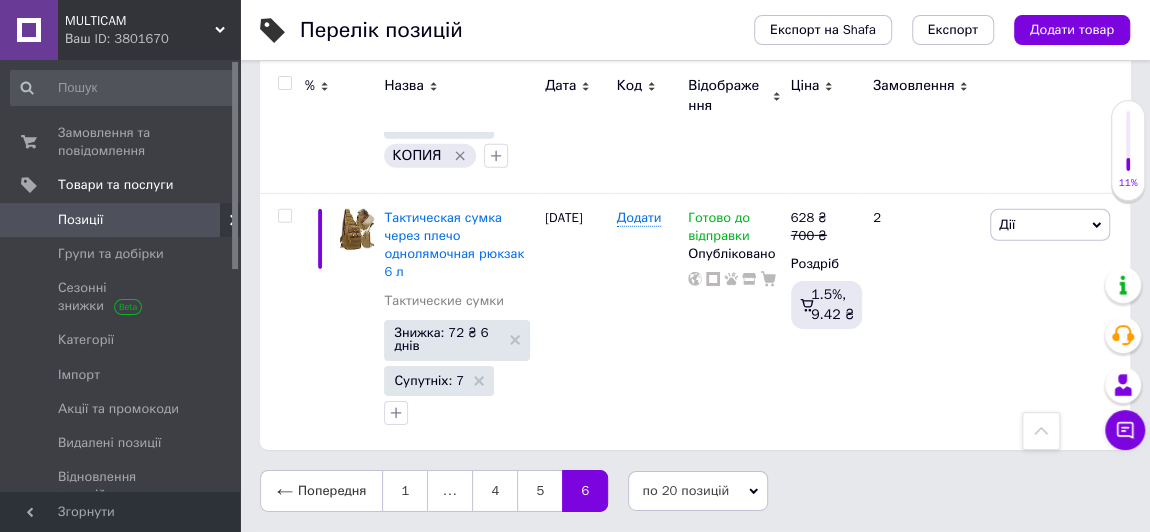 scroll, scrollTop: 2903, scrollLeft: 0, axis: vertical 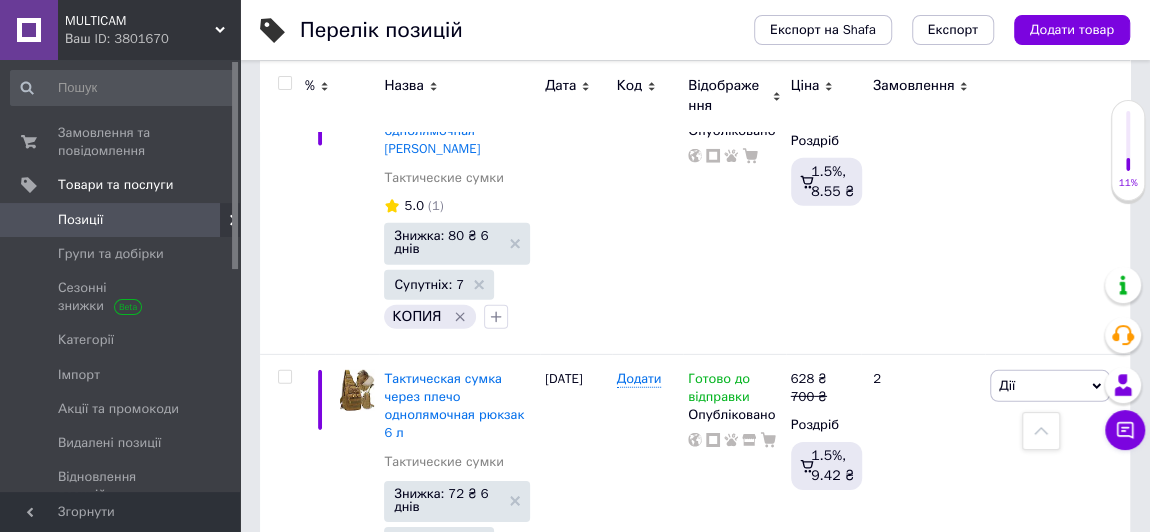 click on "5" at bounding box center [539, 652] 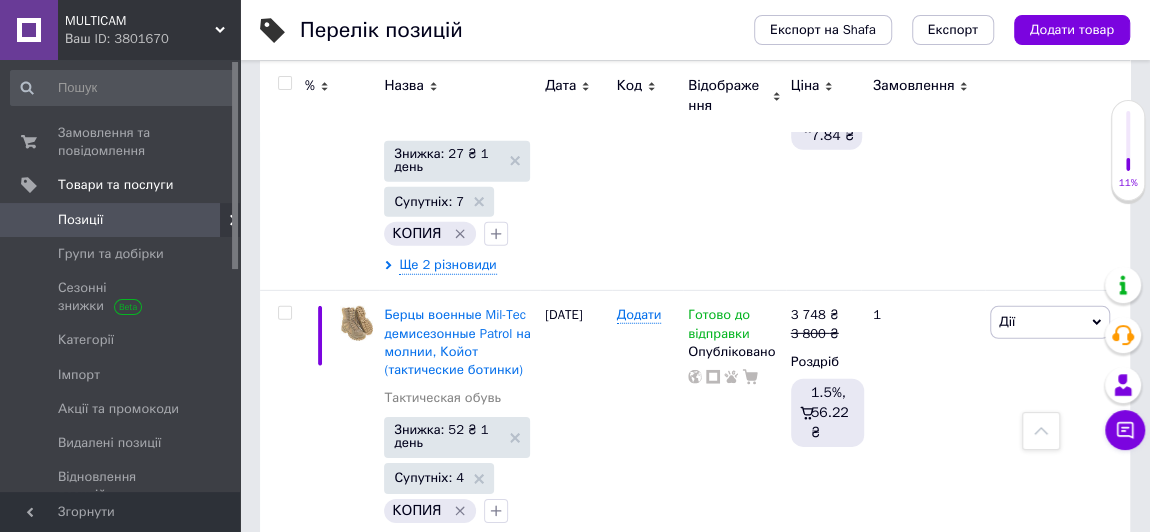scroll, scrollTop: 4374, scrollLeft: 0, axis: vertical 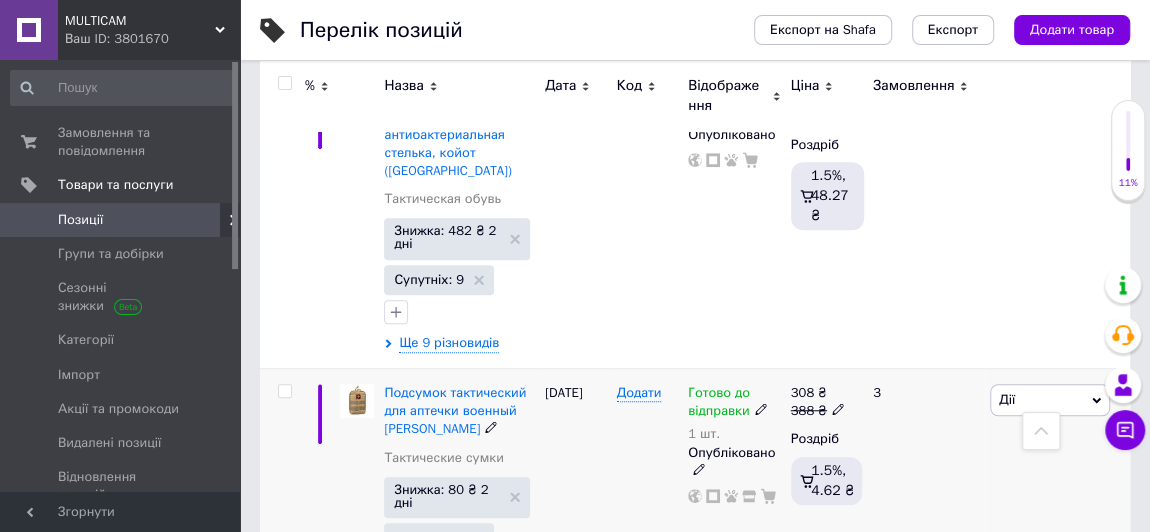 click on "Дії Редагувати Підняти на початок групи Копіювати Знижка Подарунок Супутні Приховати Ярлик Додати на вітрину Додати в кампанію Каталог ProSale Видалити" at bounding box center (1057, 488) 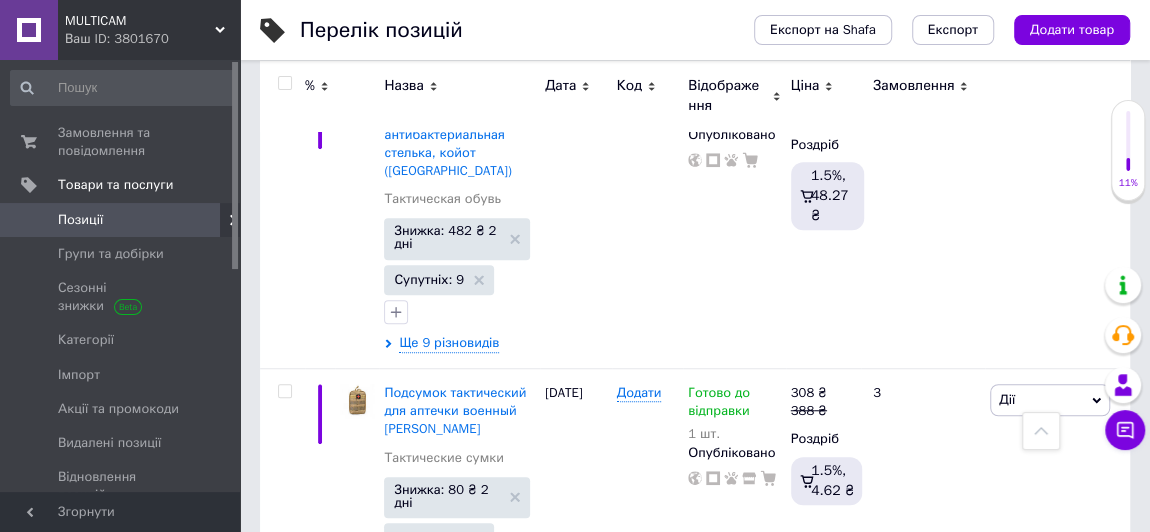 click 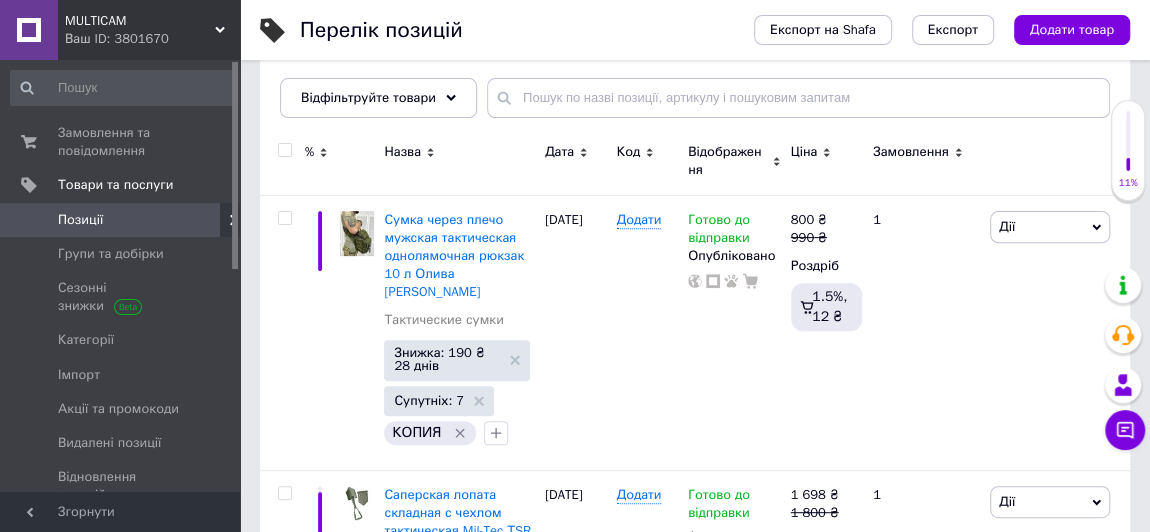 scroll, scrollTop: 254, scrollLeft: 0, axis: vertical 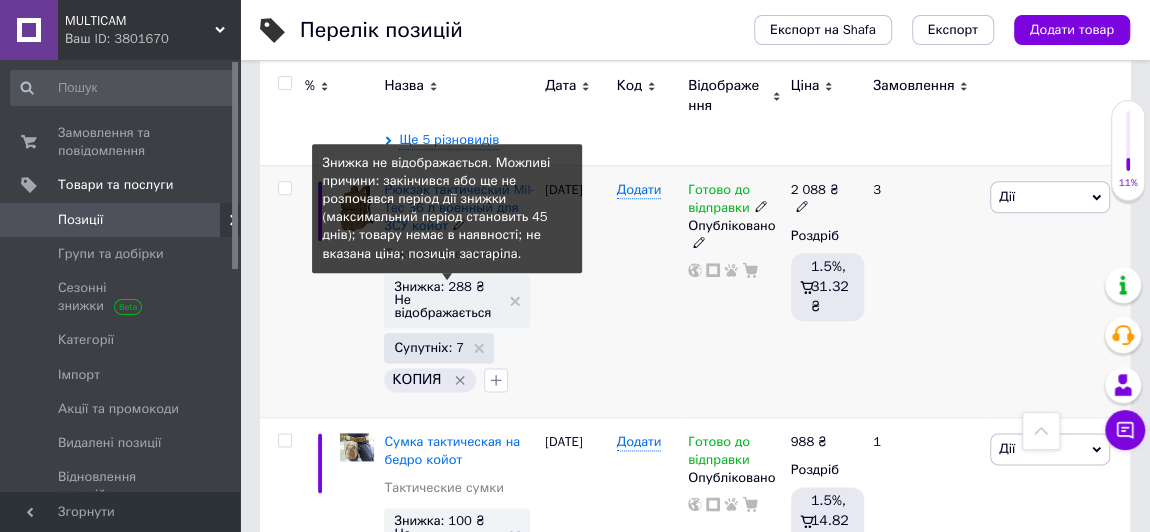 click on "Знижка: 288 ₴ Не відображається" at bounding box center (447, 299) 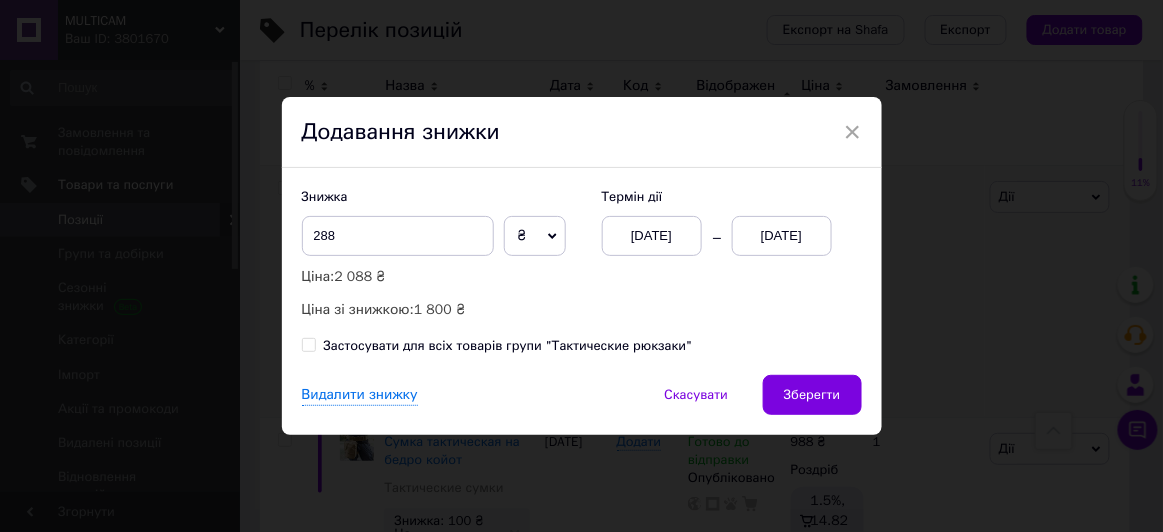 click on "10.07.2025" at bounding box center [782, 236] 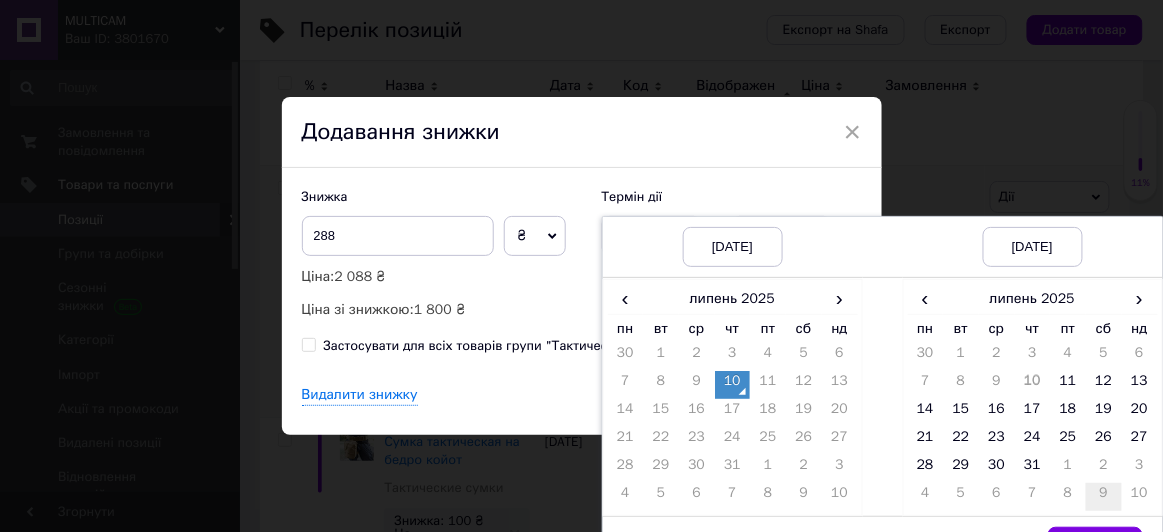 click on "9" at bounding box center [1104, 497] 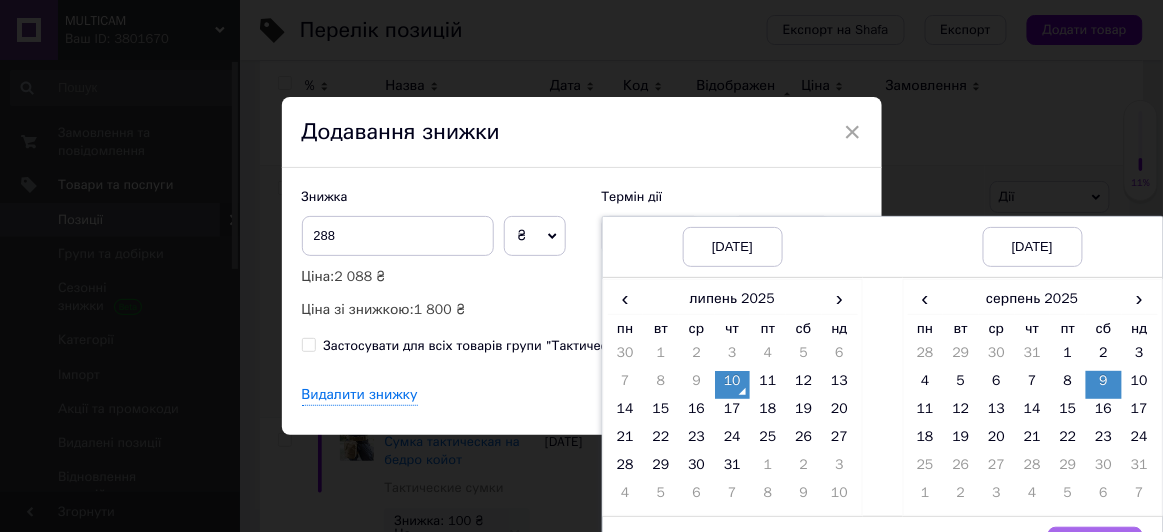 click on "Вибрати" at bounding box center (1095, 547) 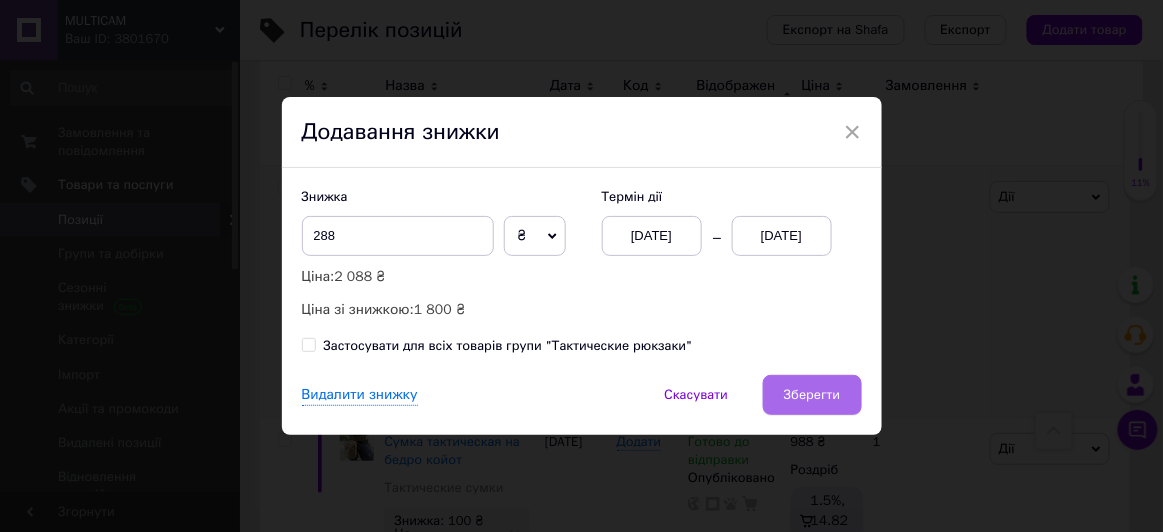 click on "Зберегти" at bounding box center (812, 395) 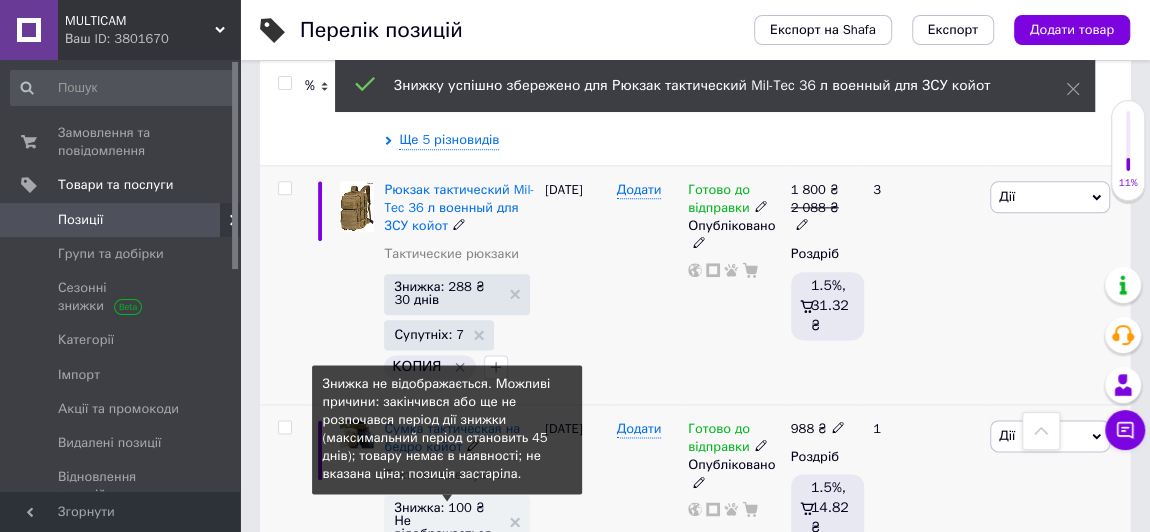 click on "Знижка: 100 ₴ Не відображається" at bounding box center (447, 520) 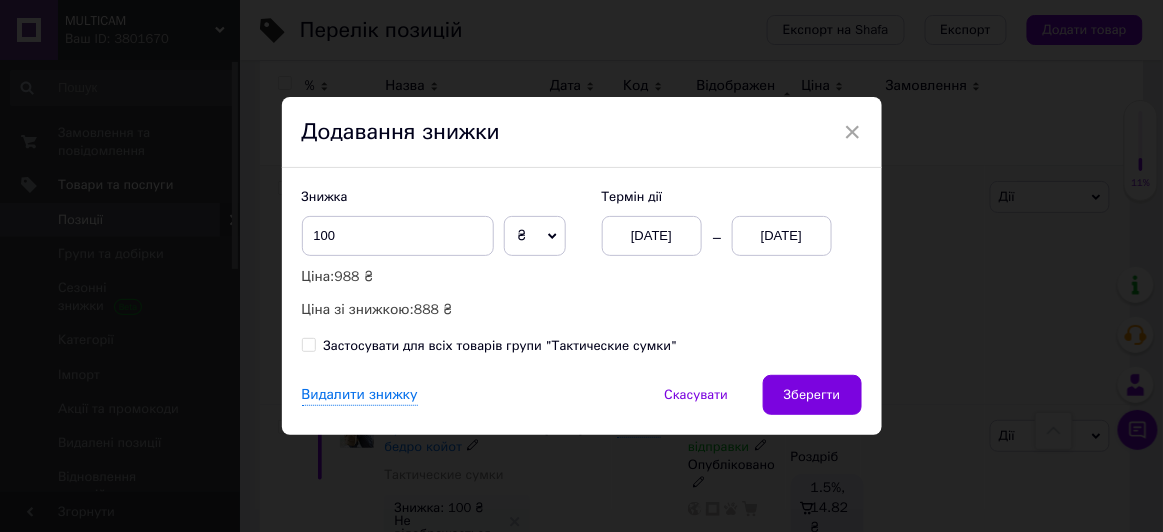 click on "10.07.2025" at bounding box center (782, 236) 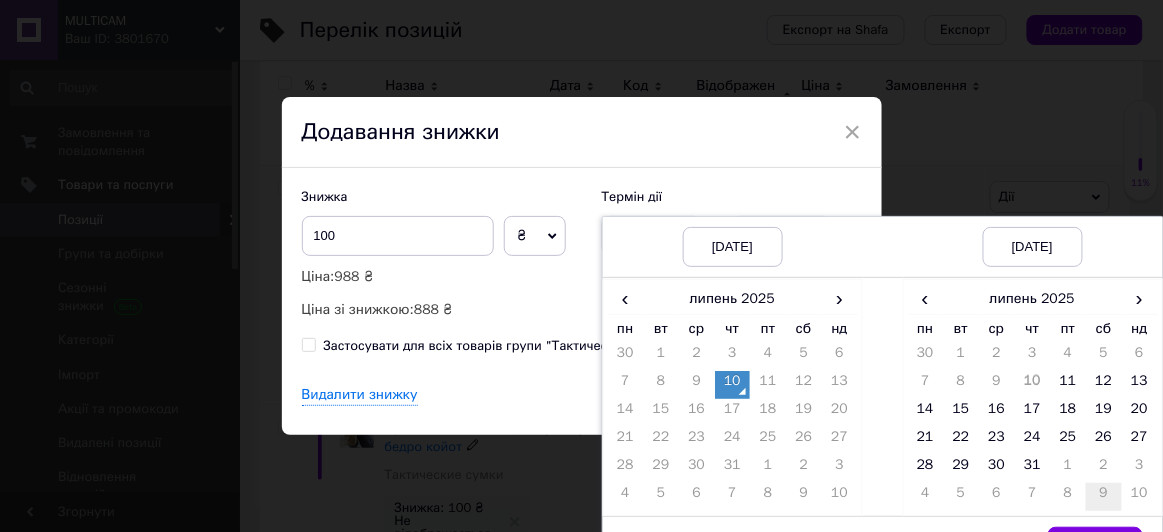 click on "9" at bounding box center (1104, 497) 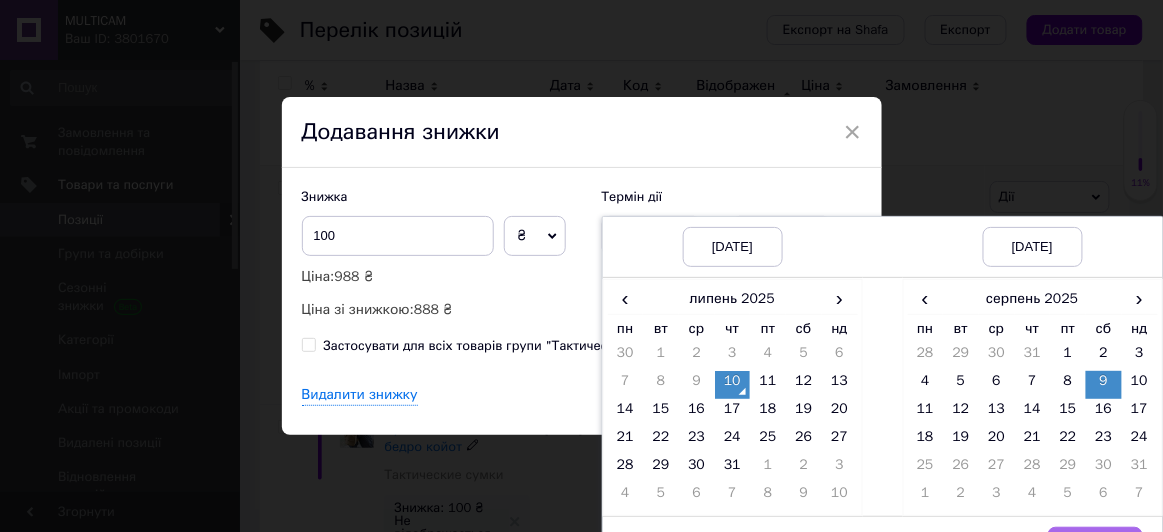 click on "Вибрати" at bounding box center (1095, 547) 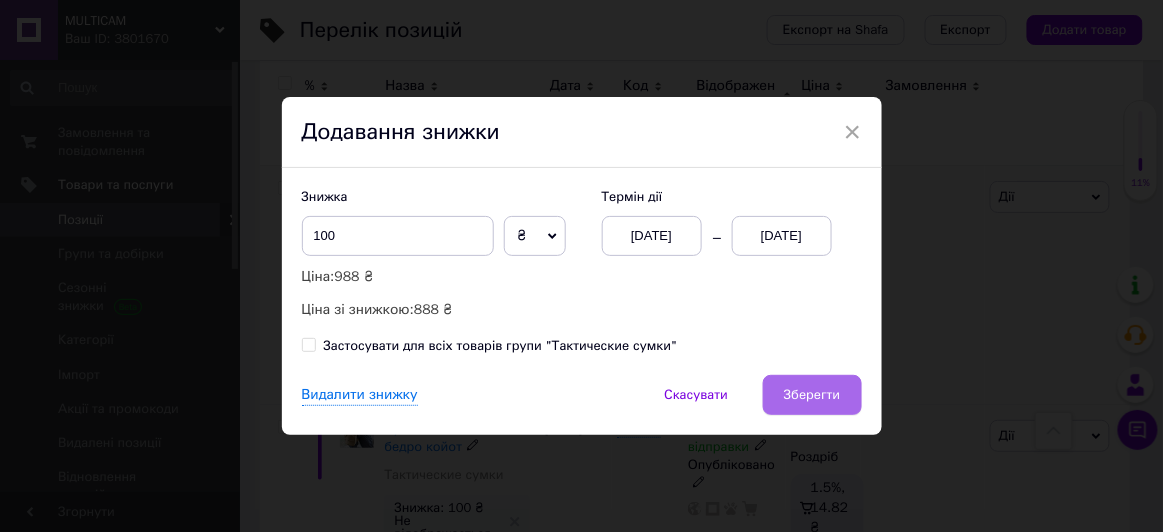 click on "Зберегти" at bounding box center (812, 395) 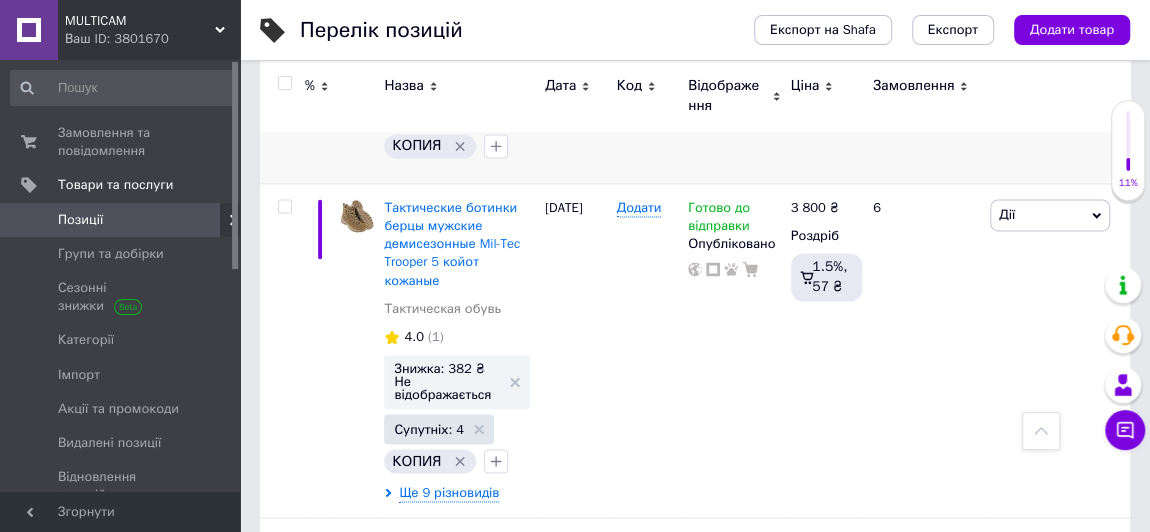scroll, scrollTop: 1592, scrollLeft: 0, axis: vertical 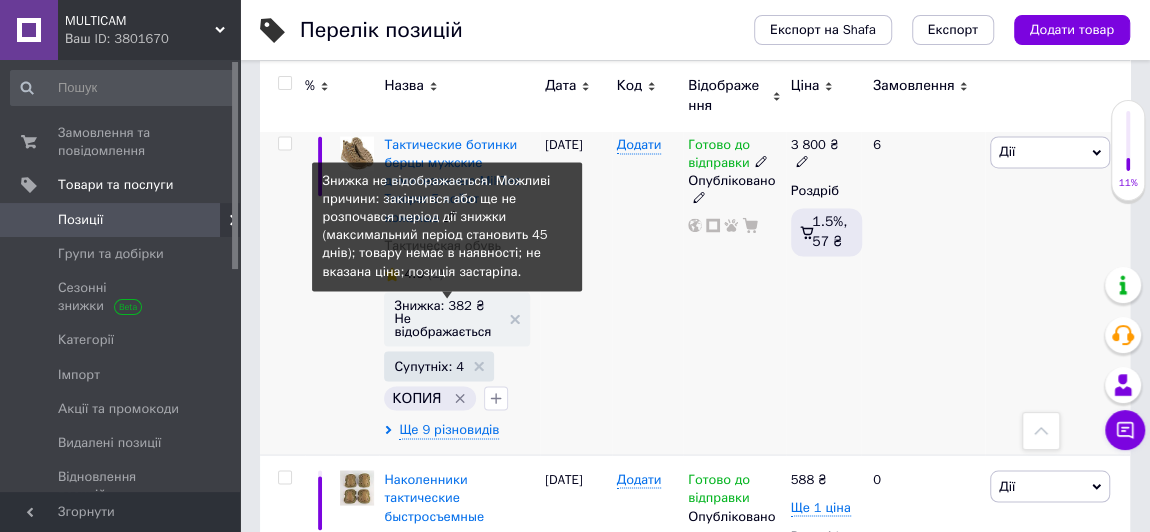 click on "Знижка: 382 ₴ Не відображається" at bounding box center (447, 317) 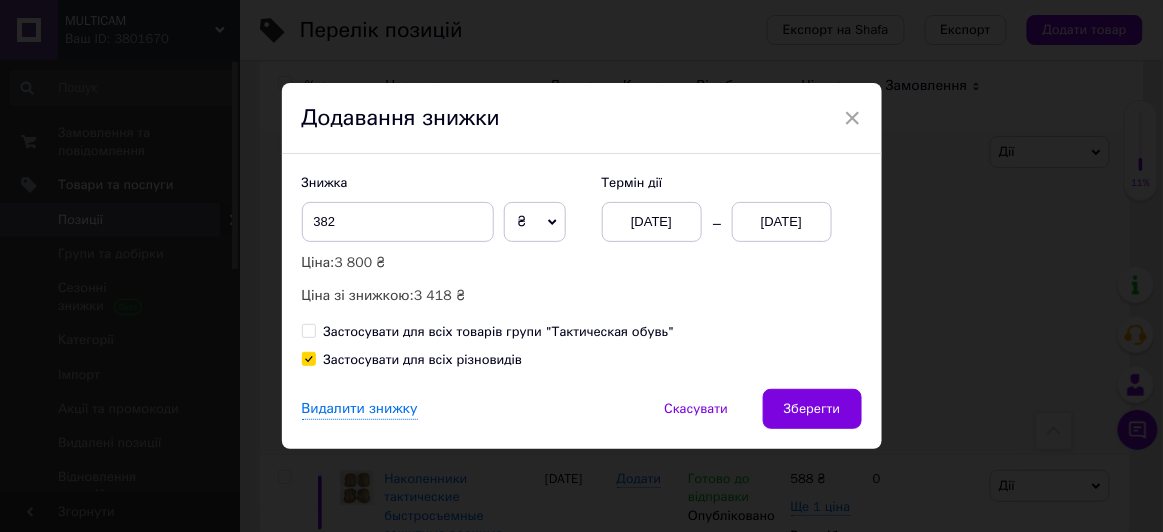 click on "10.07.2025" at bounding box center (782, 222) 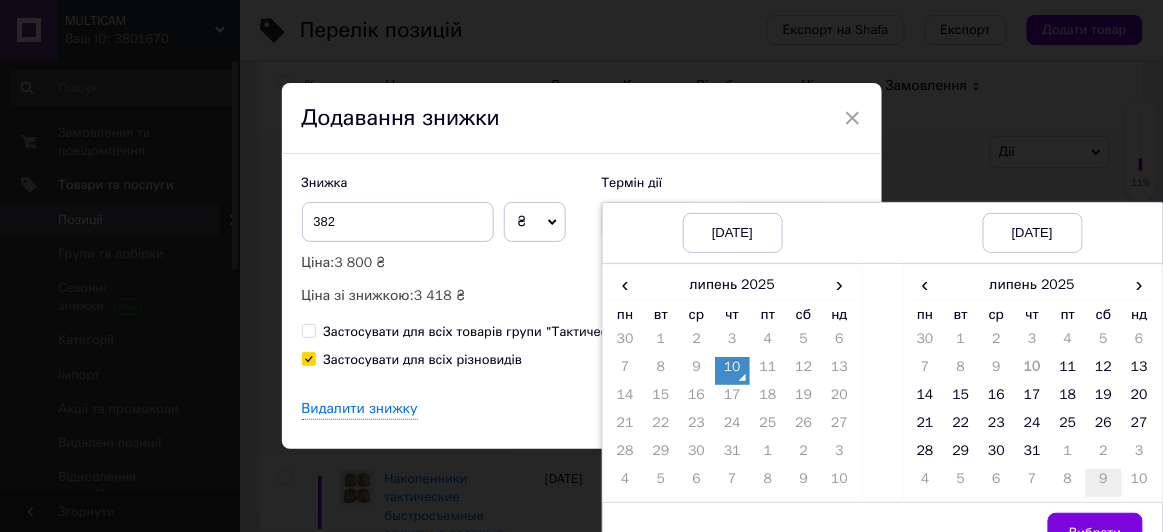 click on "9" at bounding box center [1104, 483] 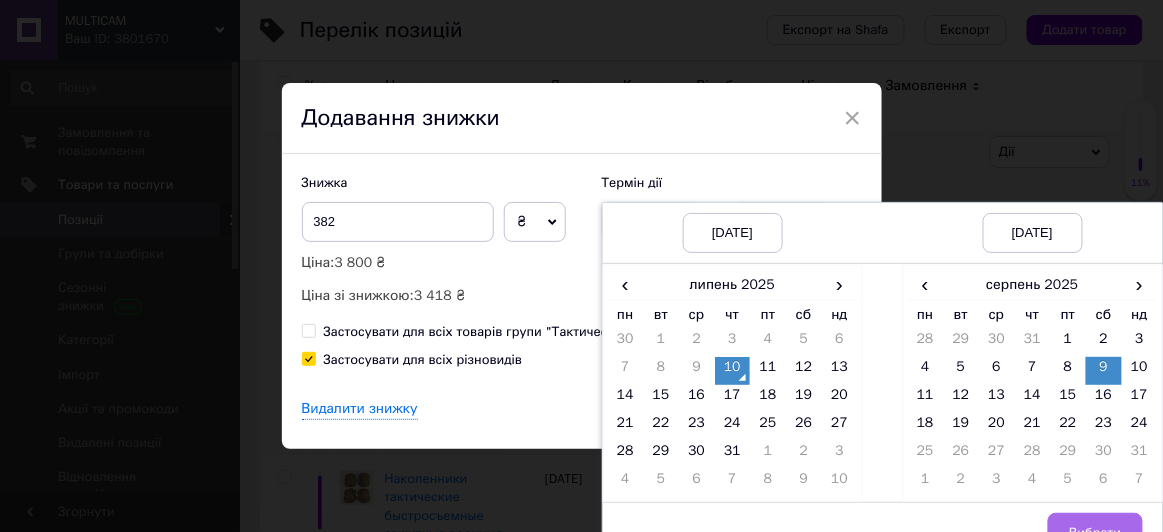 click on "Вибрати" at bounding box center (1095, 533) 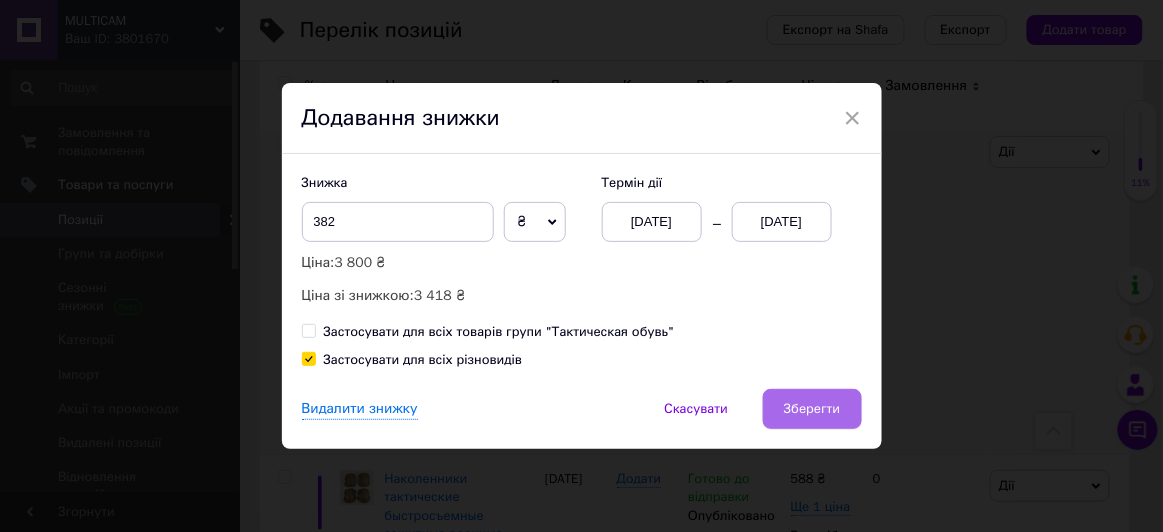 click on "Зберегти" at bounding box center [812, 409] 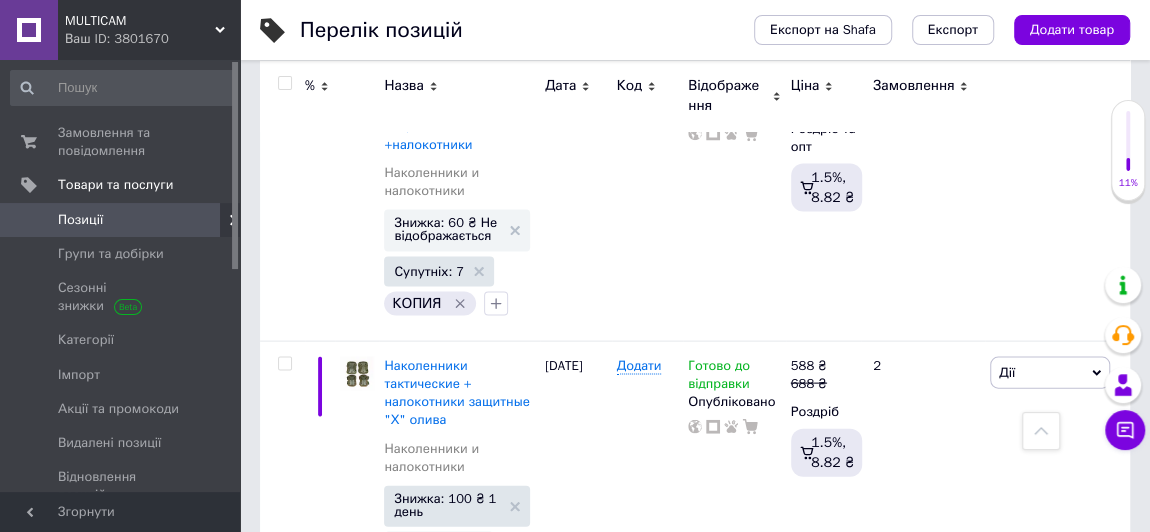 scroll, scrollTop: 1992, scrollLeft: 0, axis: vertical 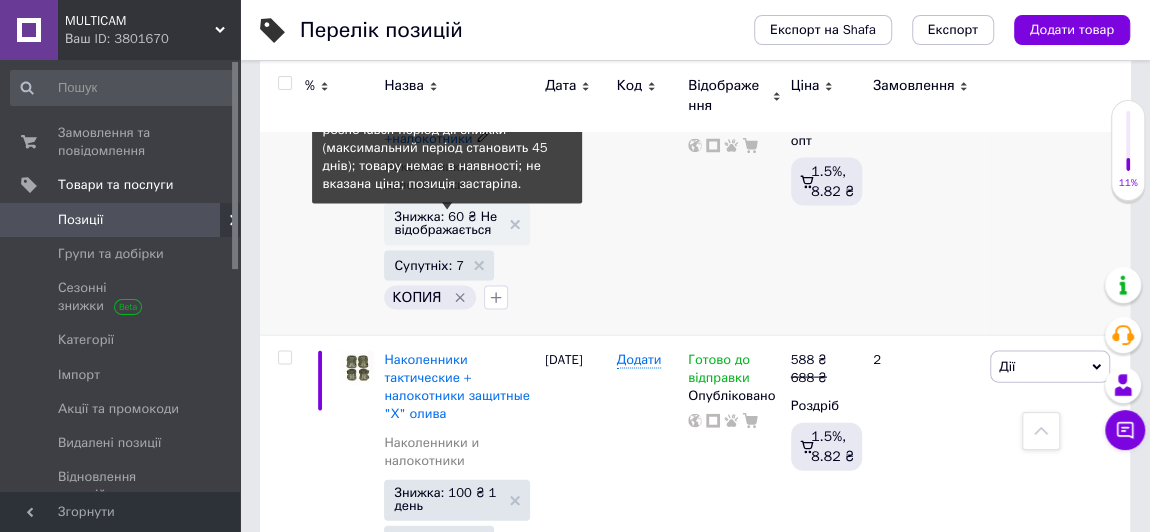 click on "Знижка: 60 ₴ Не відображається" at bounding box center [447, 223] 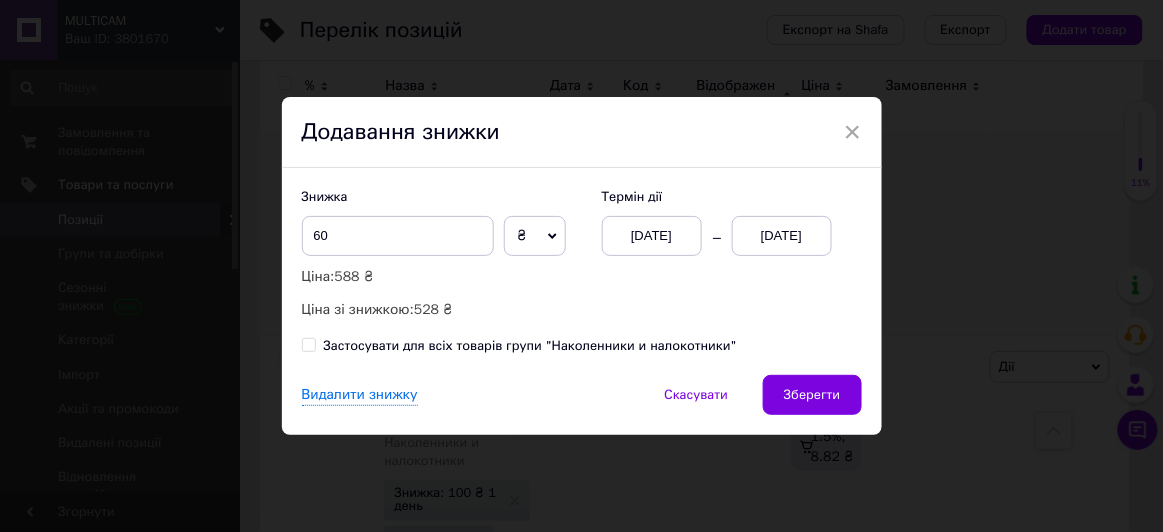 click on "10.07.2025" at bounding box center (782, 236) 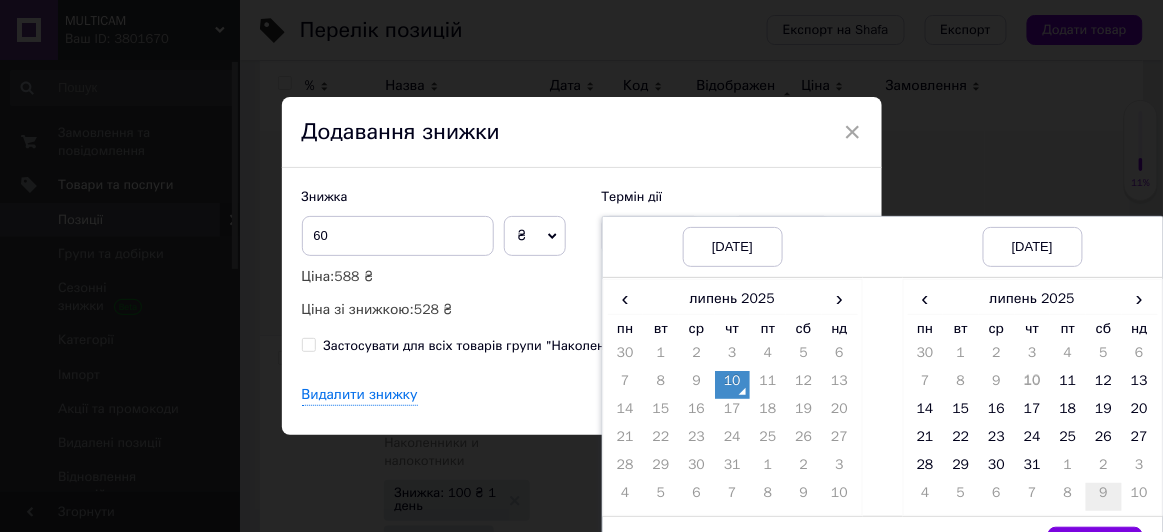 click on "9" at bounding box center (1104, 497) 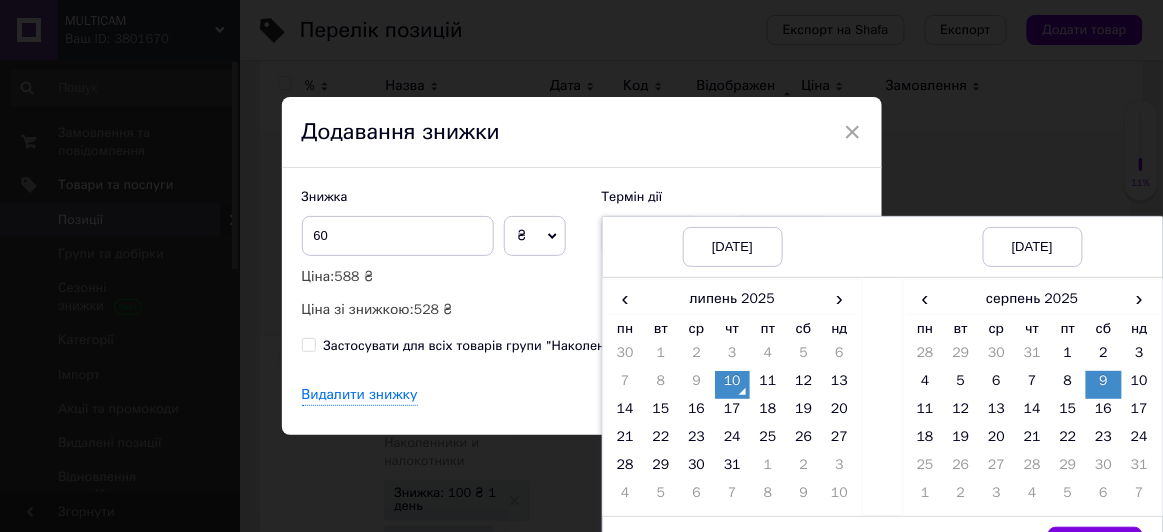 click on "Вибрати" at bounding box center (1033, 546) 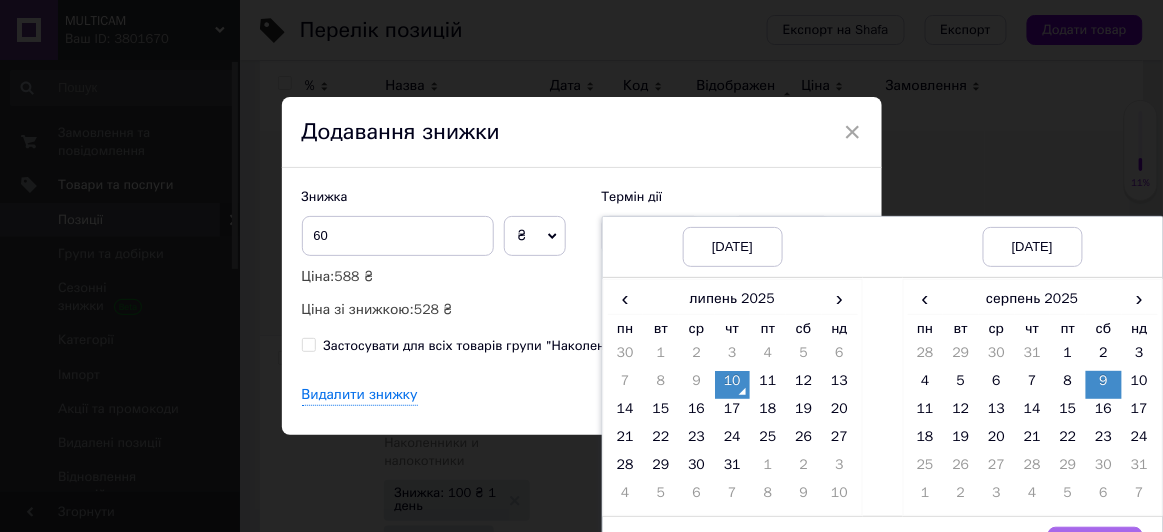 click on "Вибрати" at bounding box center [1095, 547] 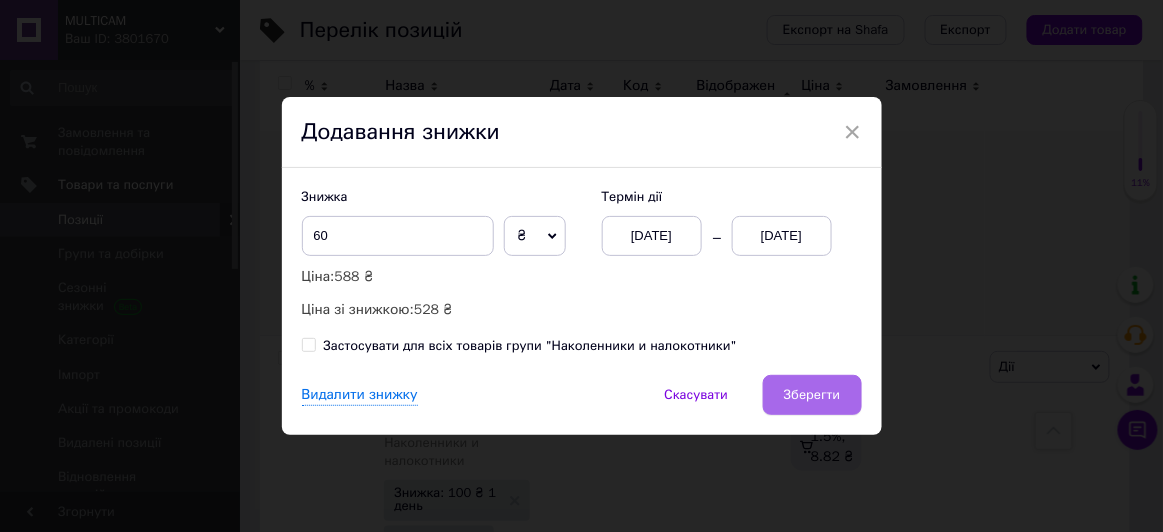 click on "Зберегти" at bounding box center [812, 395] 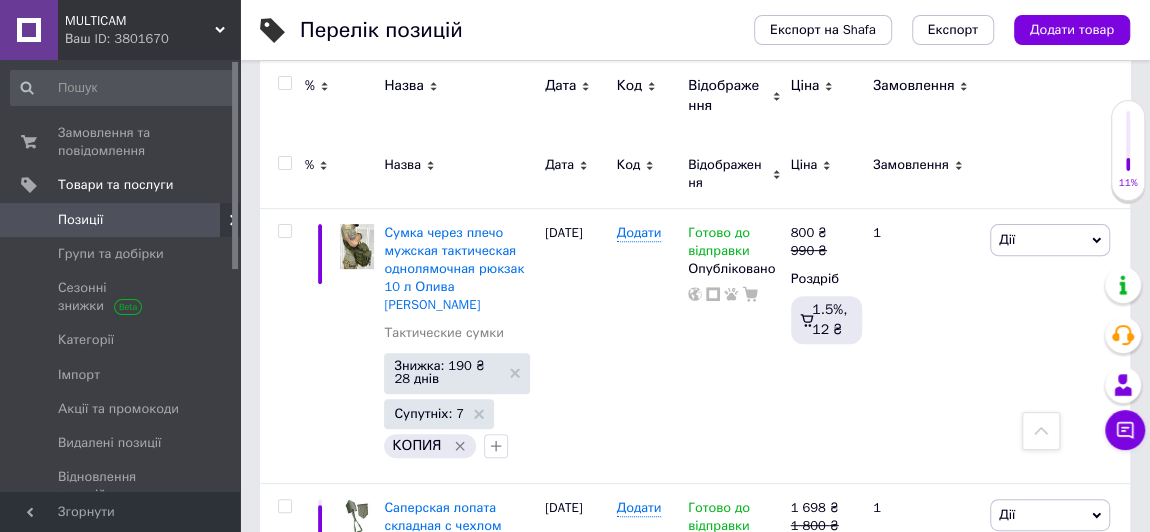 scroll, scrollTop: 186, scrollLeft: 0, axis: vertical 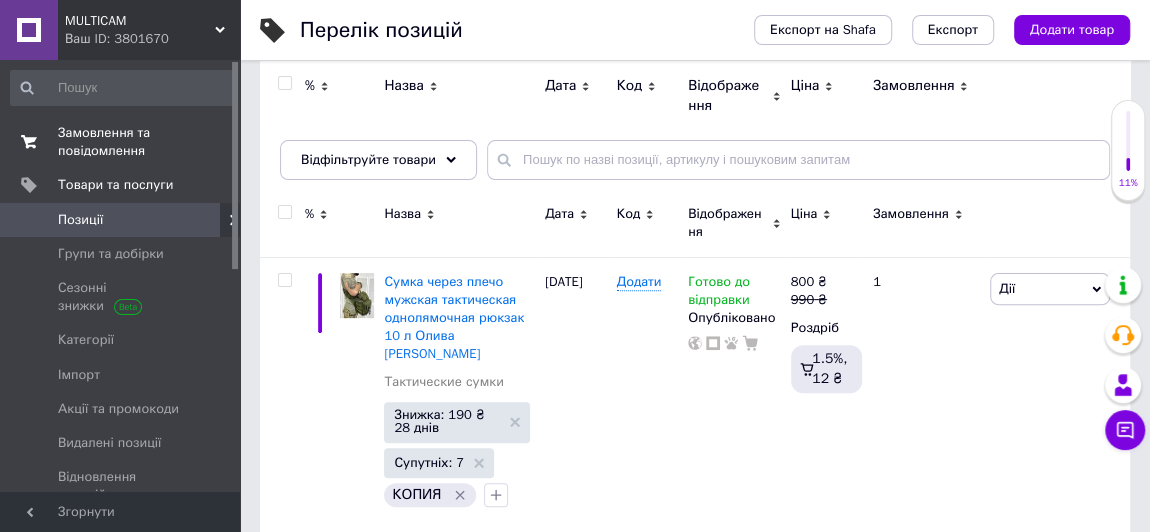 click on "Замовлення та повідомлення" at bounding box center (121, 142) 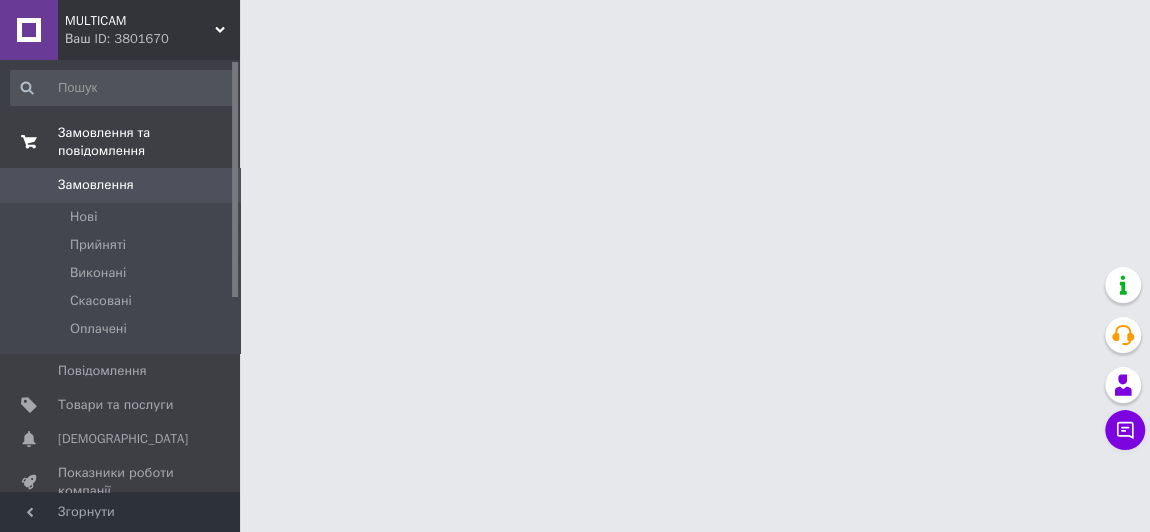 scroll, scrollTop: 0, scrollLeft: 0, axis: both 